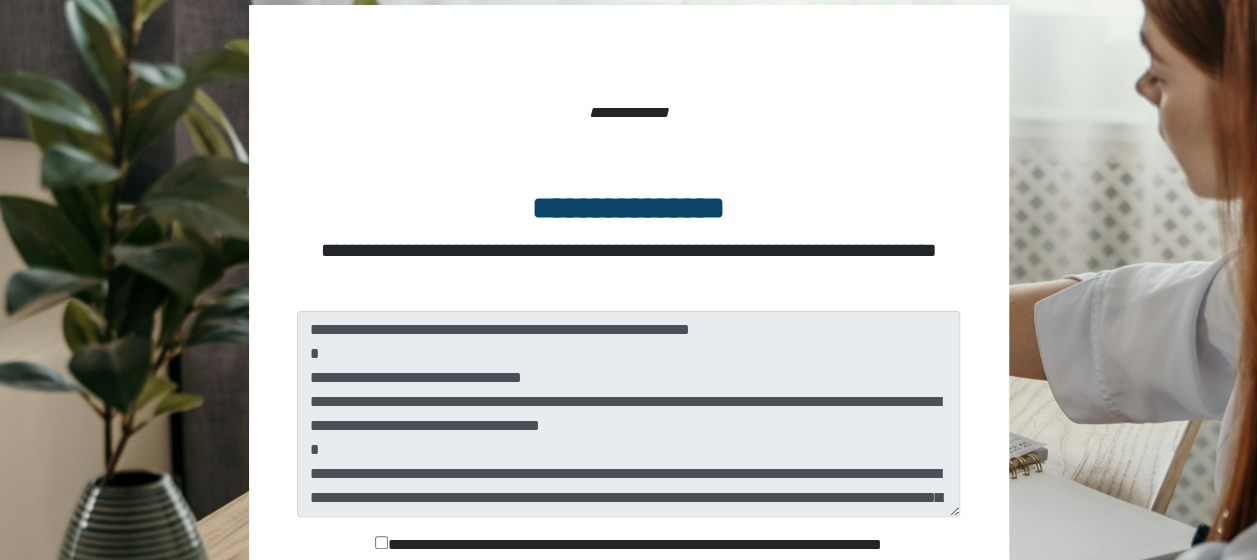 scroll, scrollTop: 200, scrollLeft: 0, axis: vertical 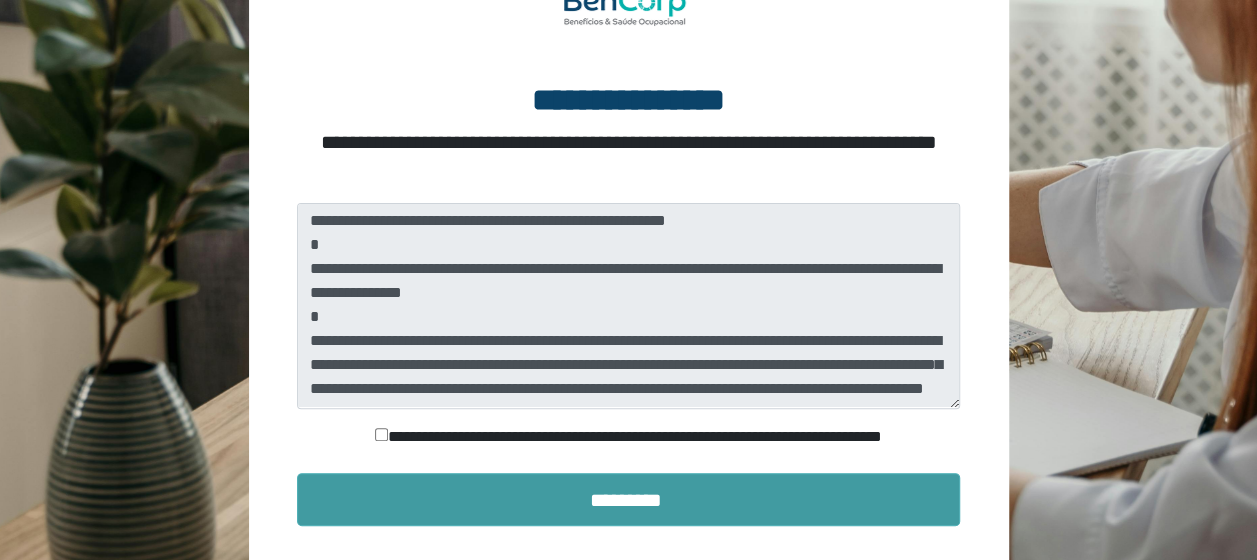 click on "*********" at bounding box center [629, 500] 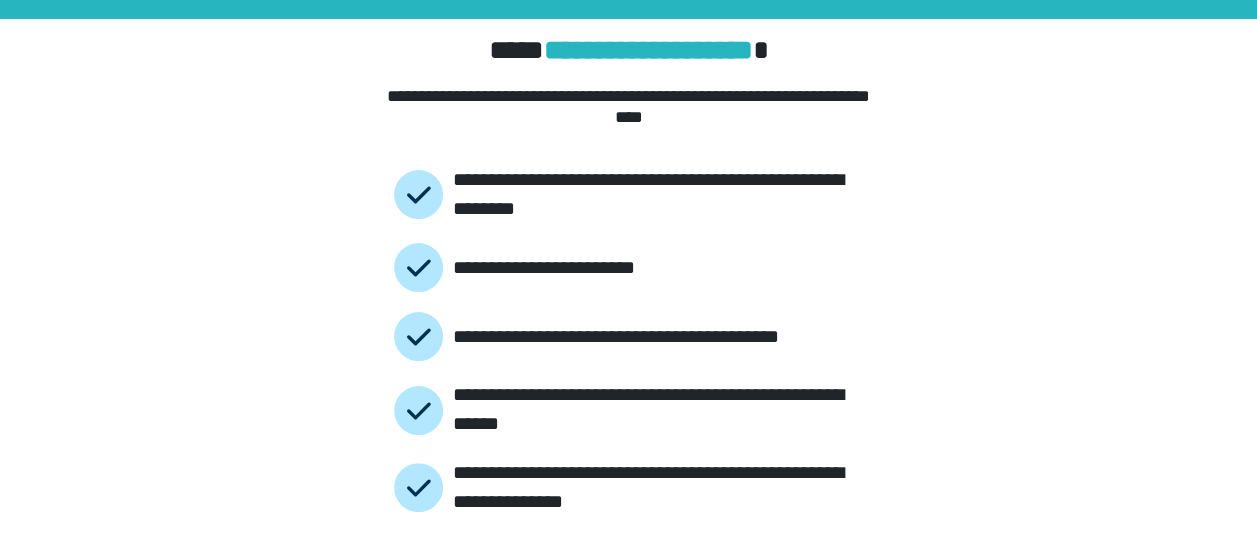 scroll, scrollTop: 181, scrollLeft: 0, axis: vertical 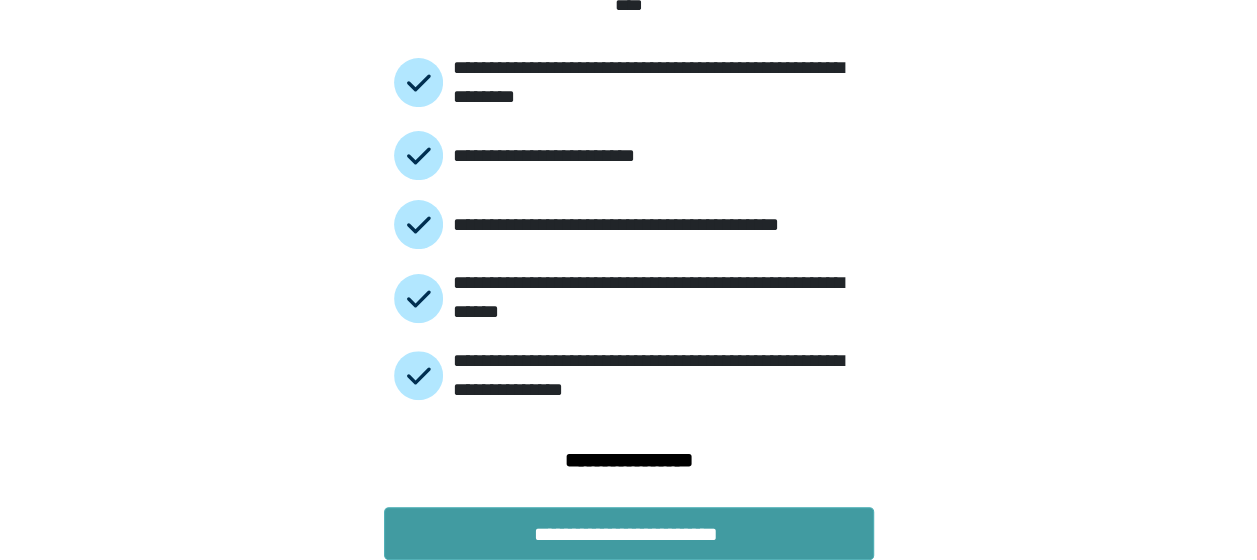 click on "**********" at bounding box center (629, 534) 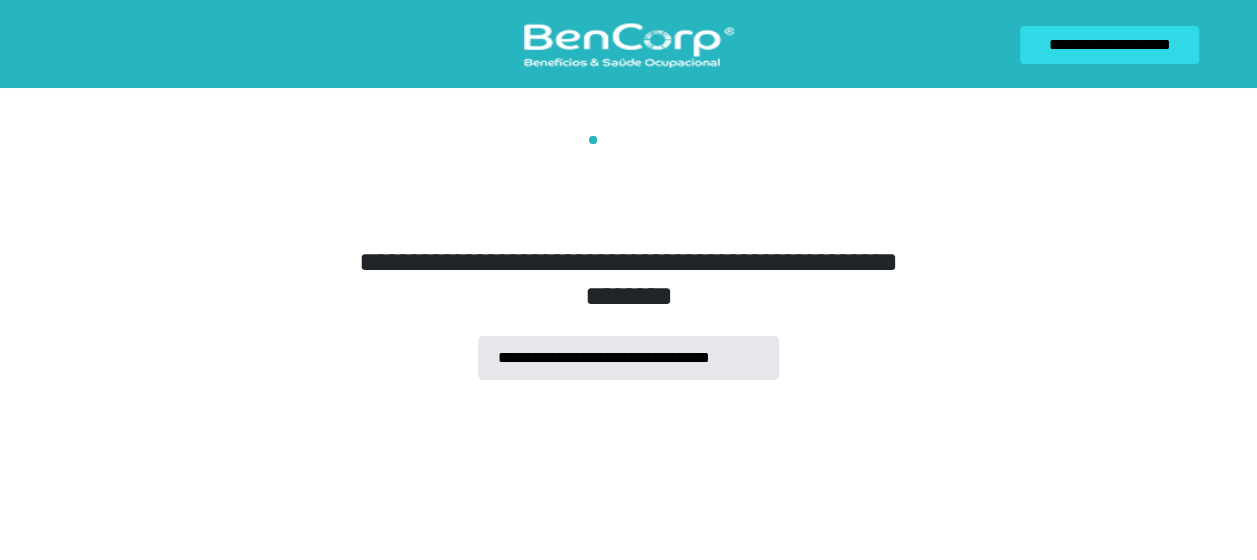 scroll, scrollTop: 0, scrollLeft: 0, axis: both 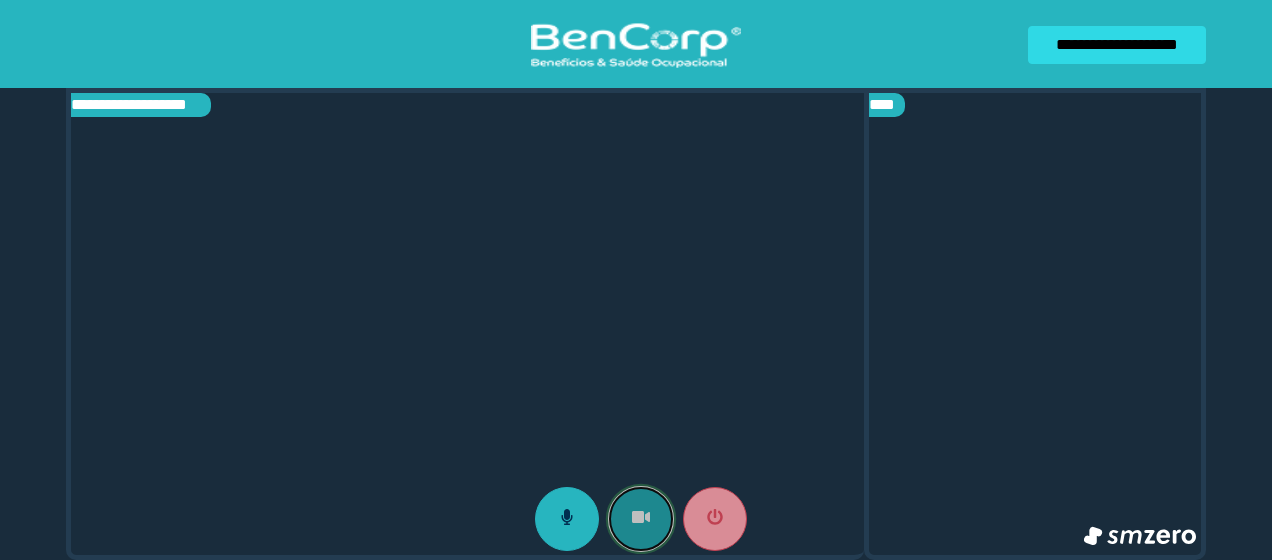click at bounding box center [641, 519] 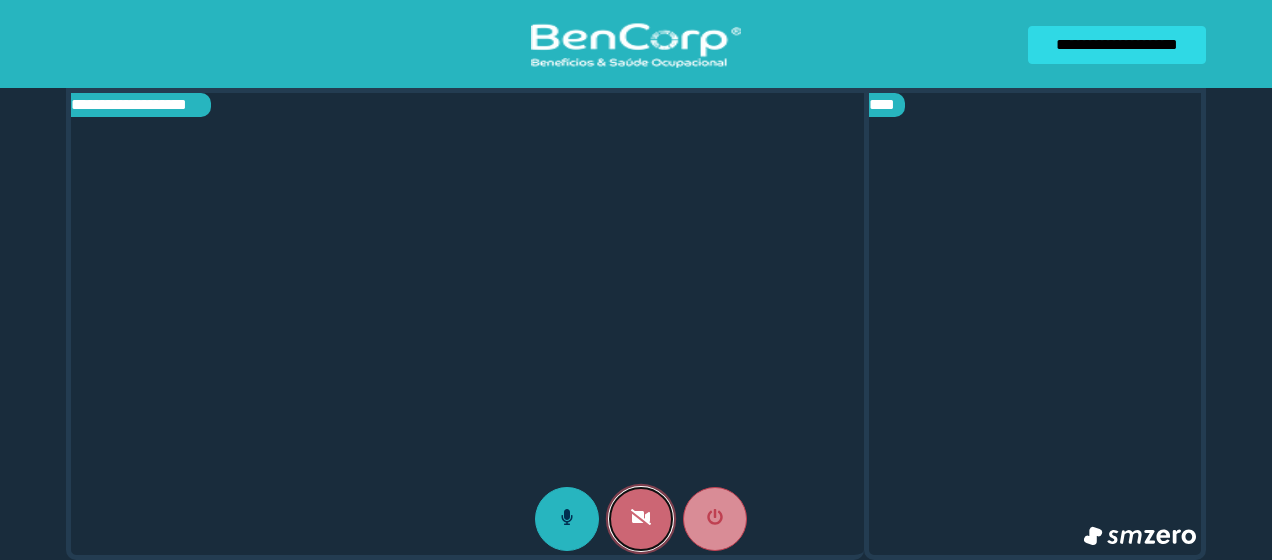 click at bounding box center [641, 519] 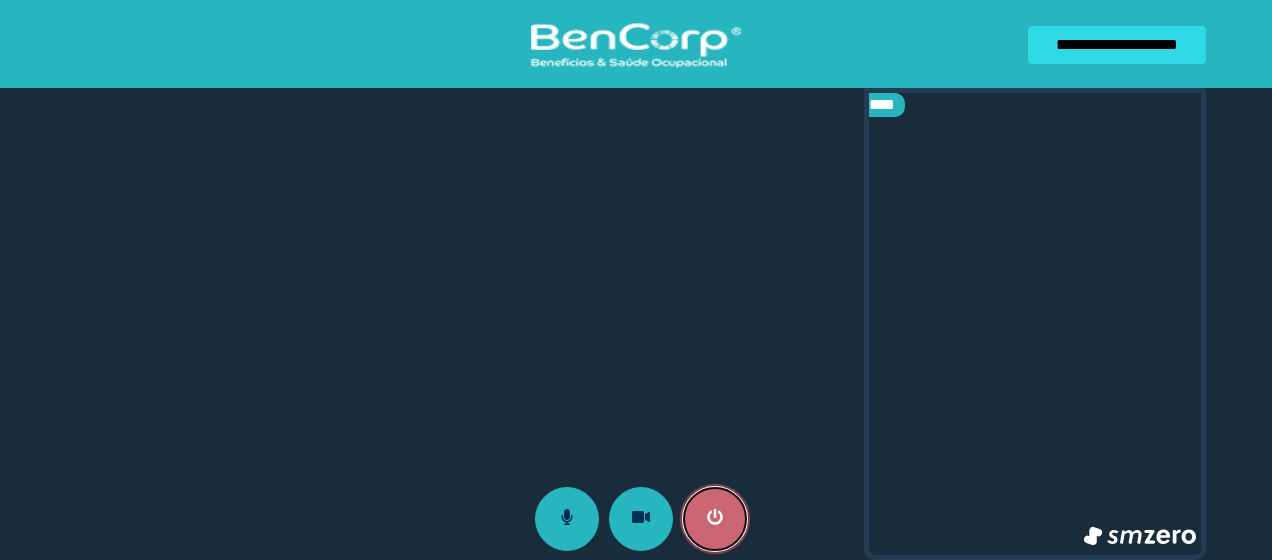 click at bounding box center (715, 519) 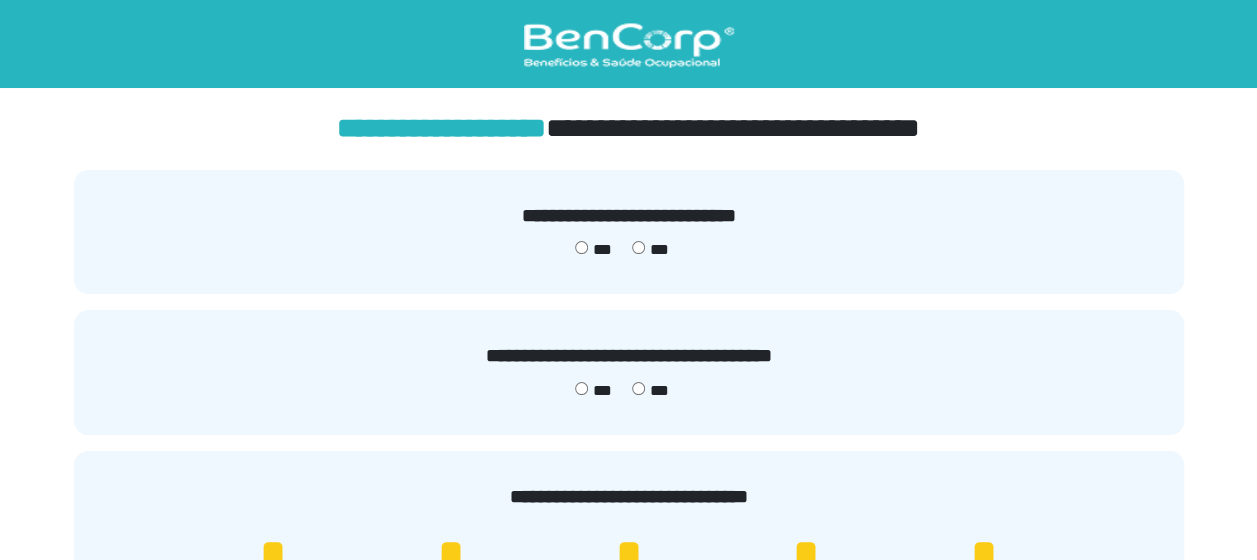 scroll, scrollTop: 200, scrollLeft: 0, axis: vertical 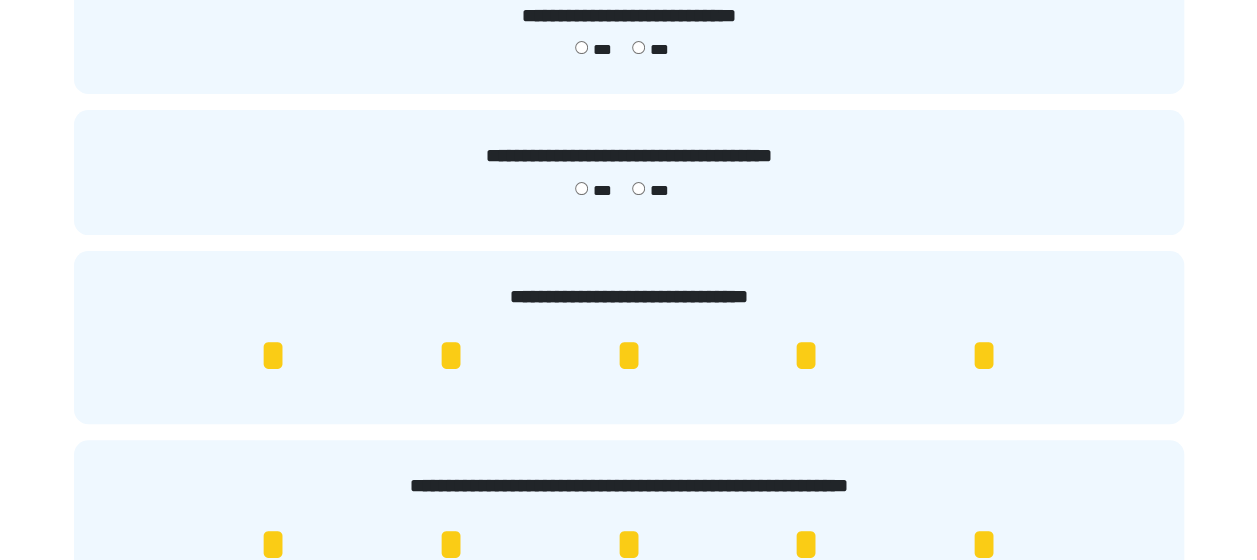 click on "*" at bounding box center (984, 356) 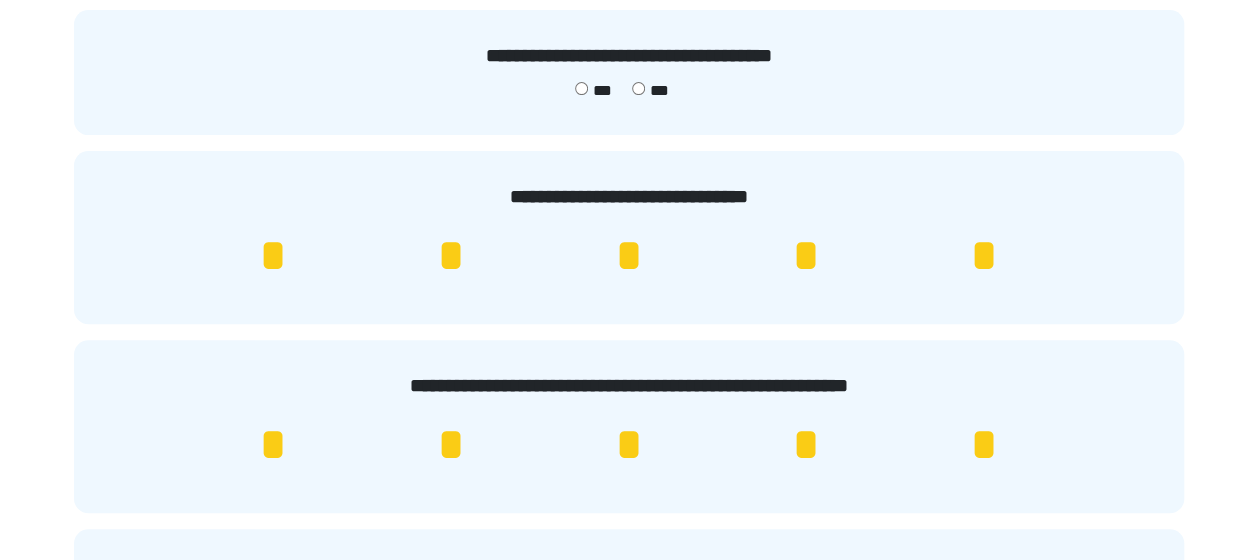 click on "*" at bounding box center (984, 445) 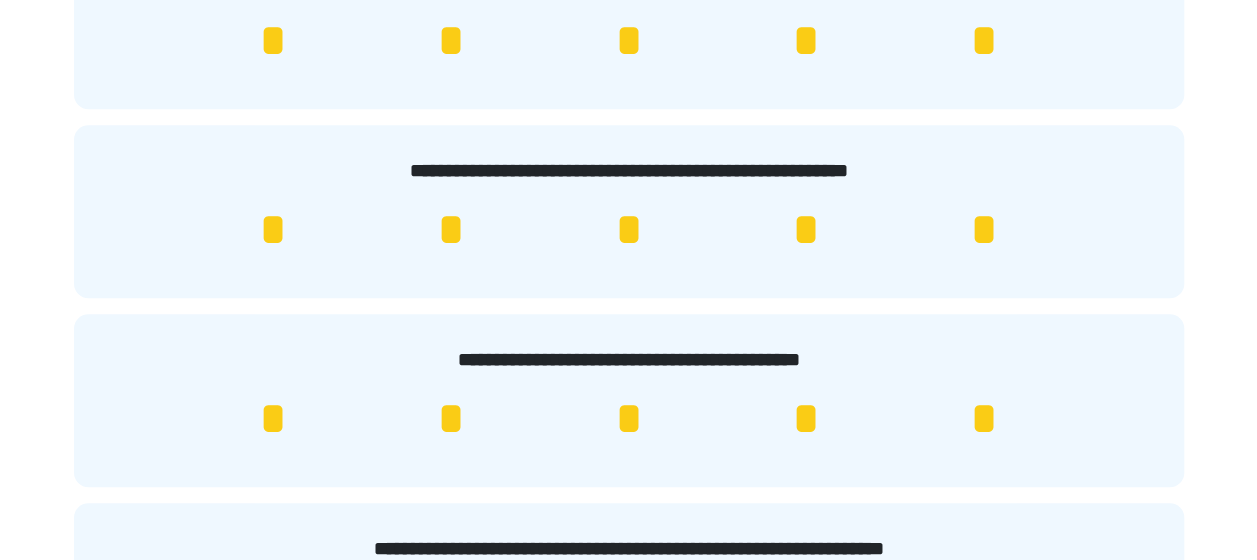 scroll, scrollTop: 674, scrollLeft: 0, axis: vertical 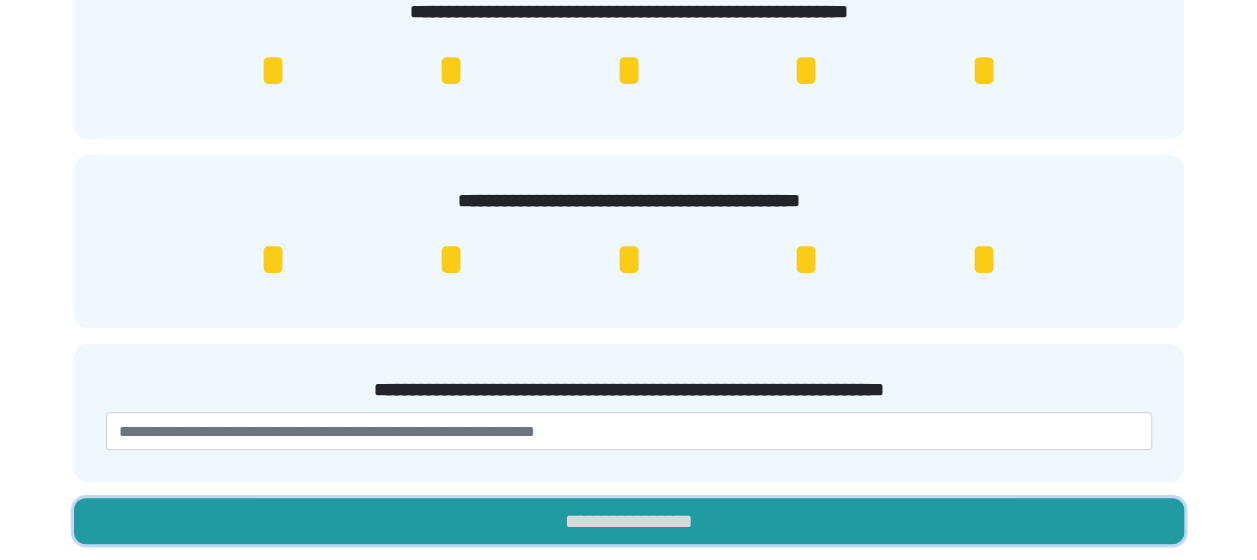 click on "**********" at bounding box center [629, 521] 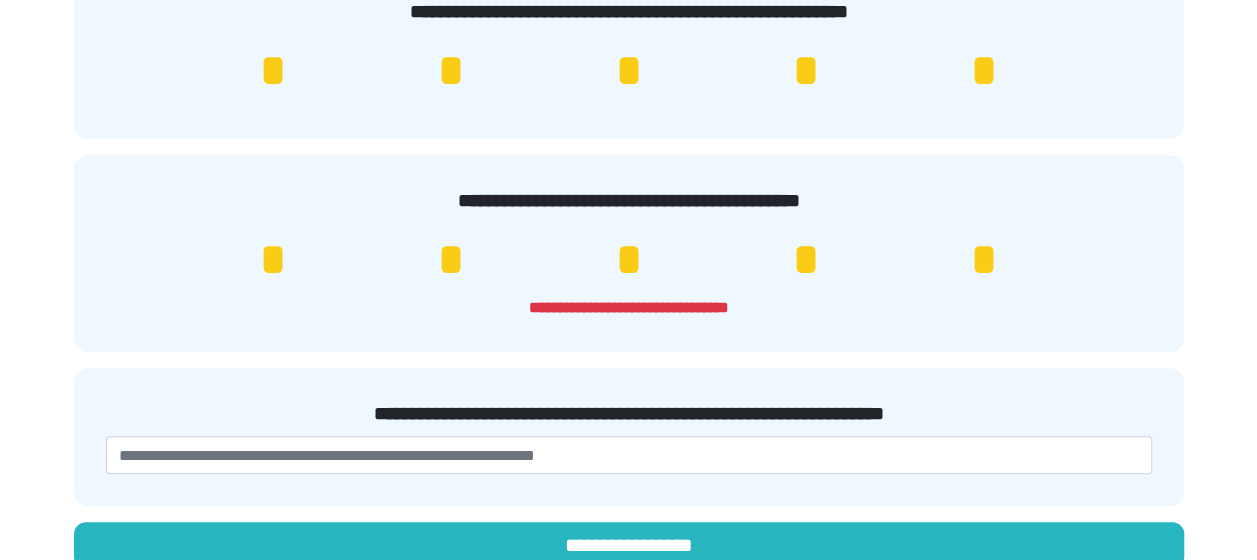 click on "*" at bounding box center (984, 260) 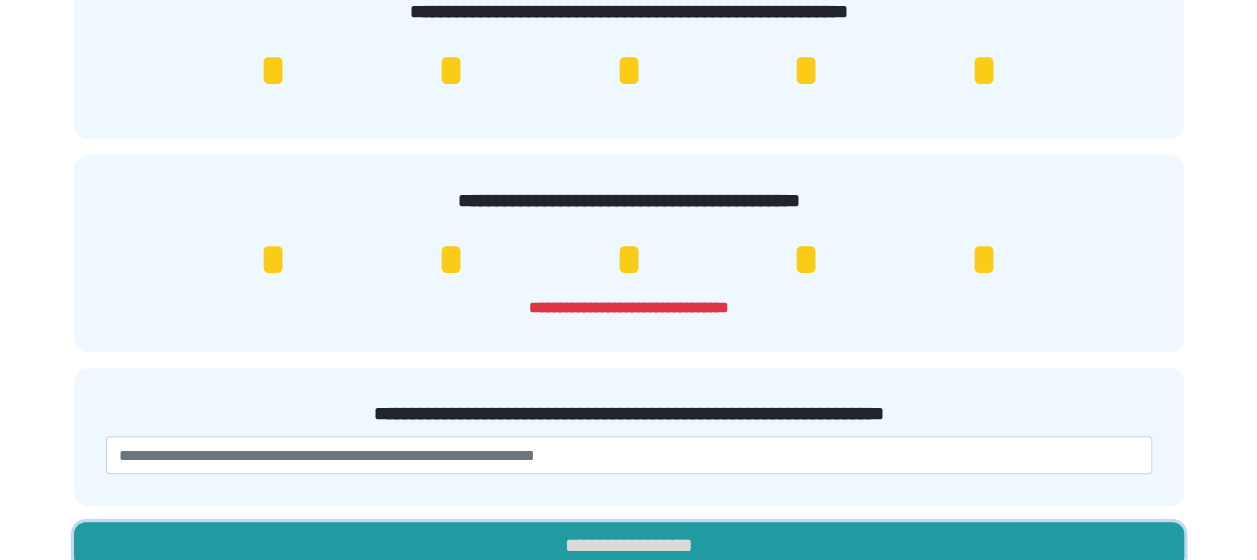 click on "**********" at bounding box center (629, 545) 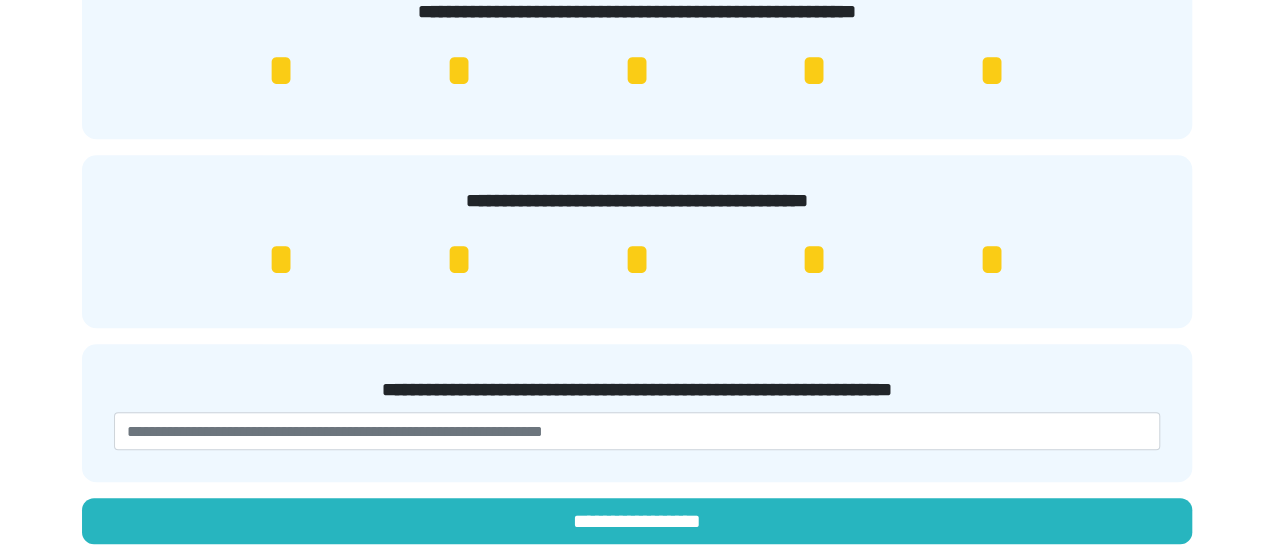 scroll, scrollTop: 0, scrollLeft: 0, axis: both 